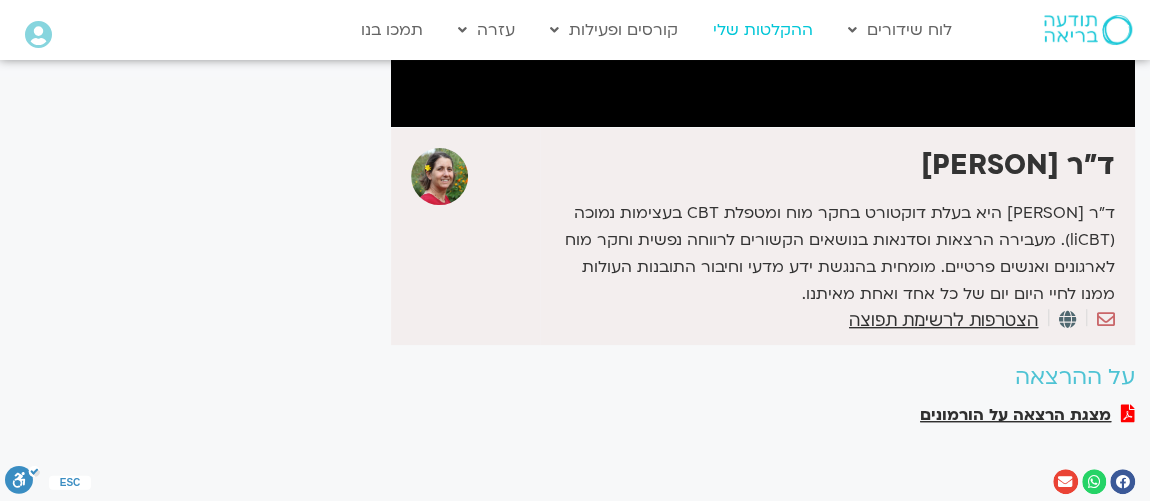 scroll, scrollTop: 242, scrollLeft: 0, axis: vertical 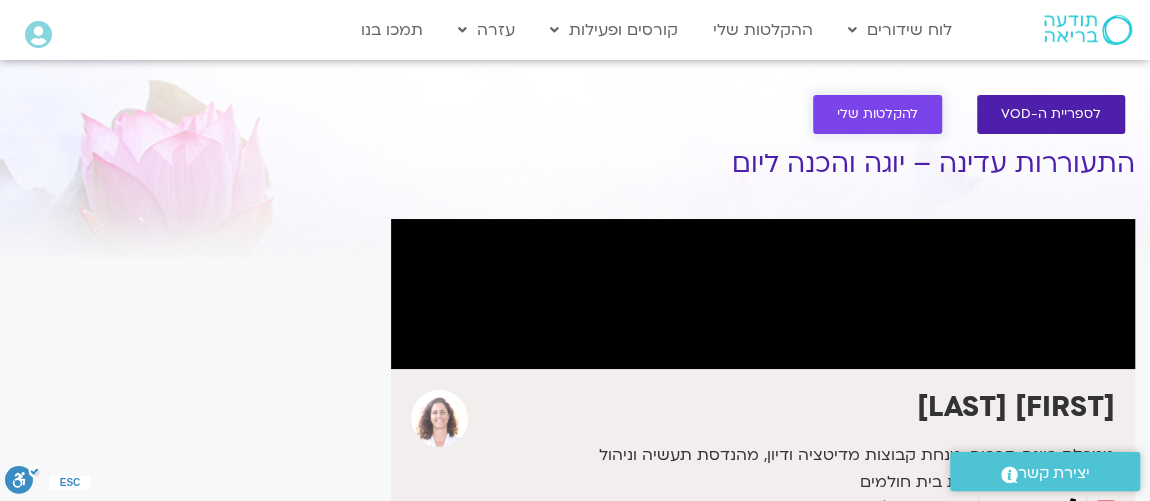 click on "להקלטות שלי" at bounding box center [877, 114] 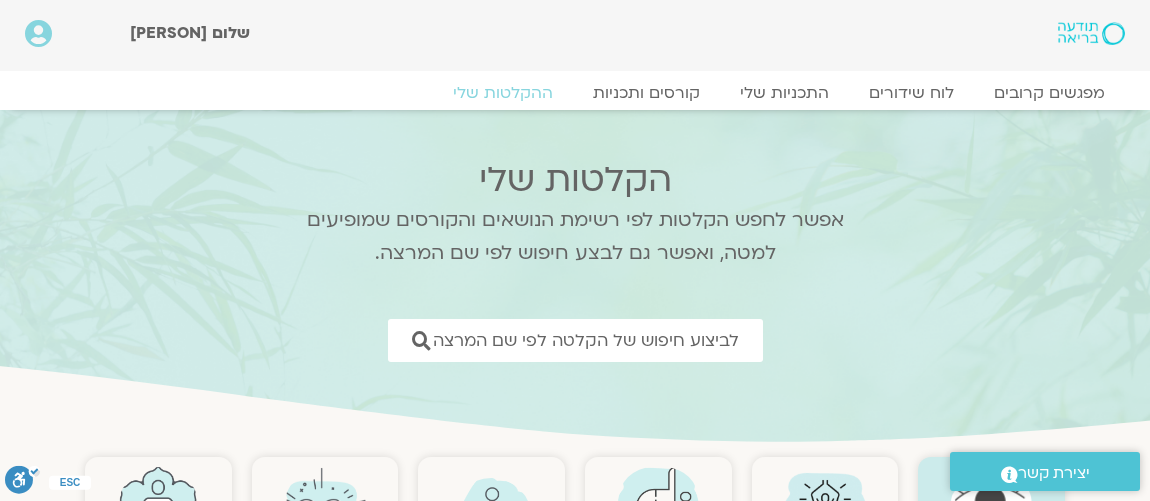 scroll, scrollTop: 0, scrollLeft: 0, axis: both 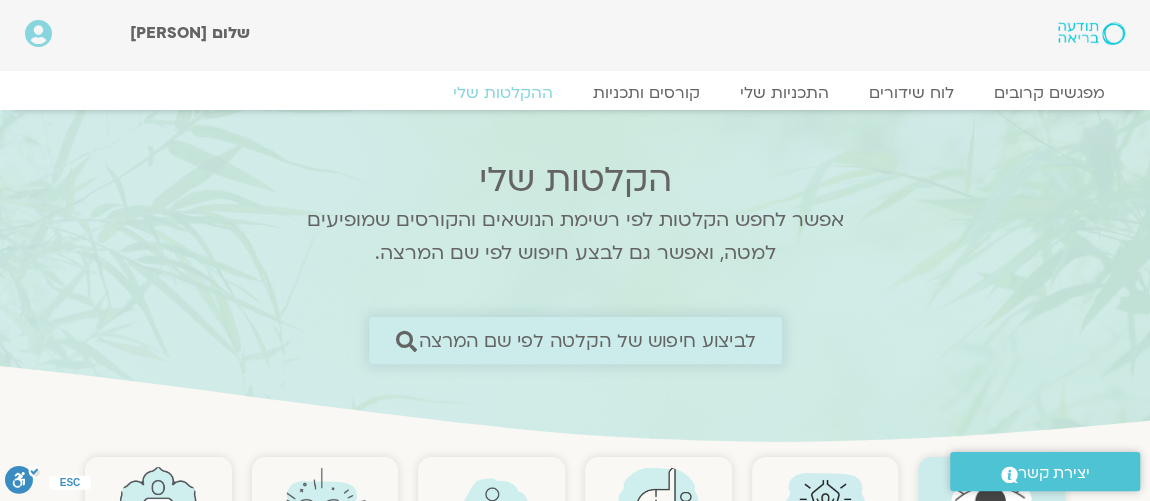 click on "לביצוע חיפוש של הקלטה לפי שם המרצה" at bounding box center (587, 340) 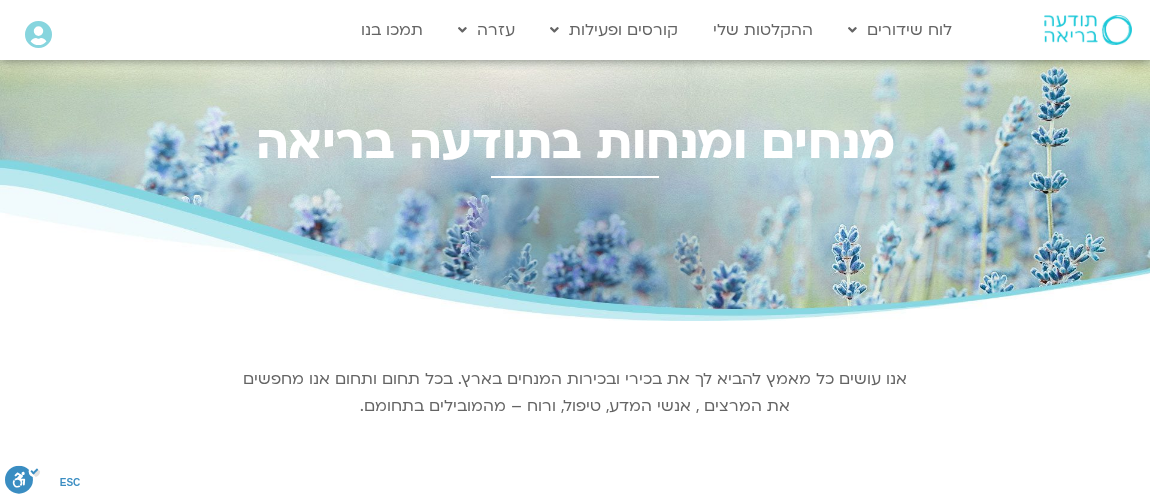 scroll, scrollTop: 0, scrollLeft: 0, axis: both 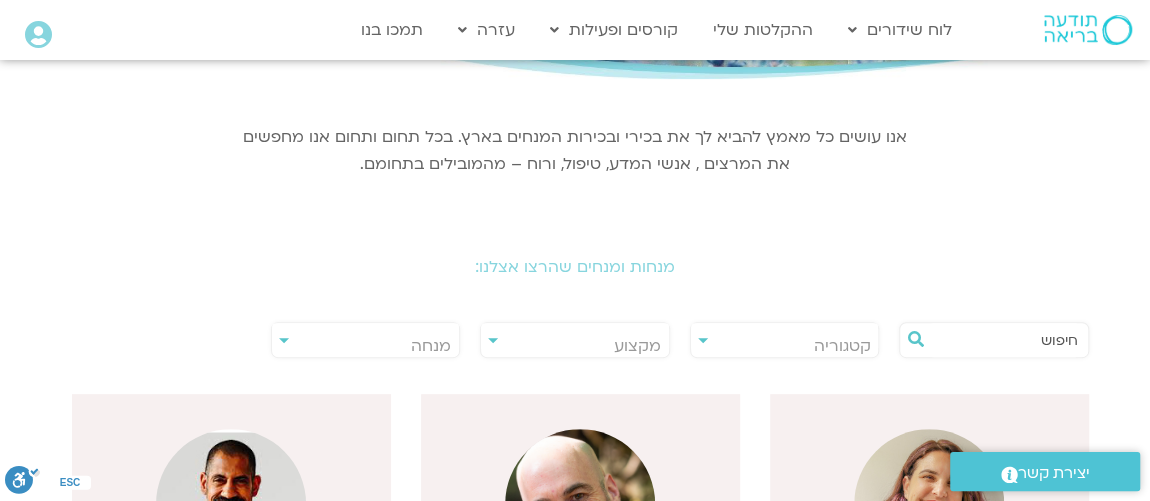 drag, startPoint x: 282, startPoint y: 343, endPoint x: 296, endPoint y: 351, distance: 16.124516 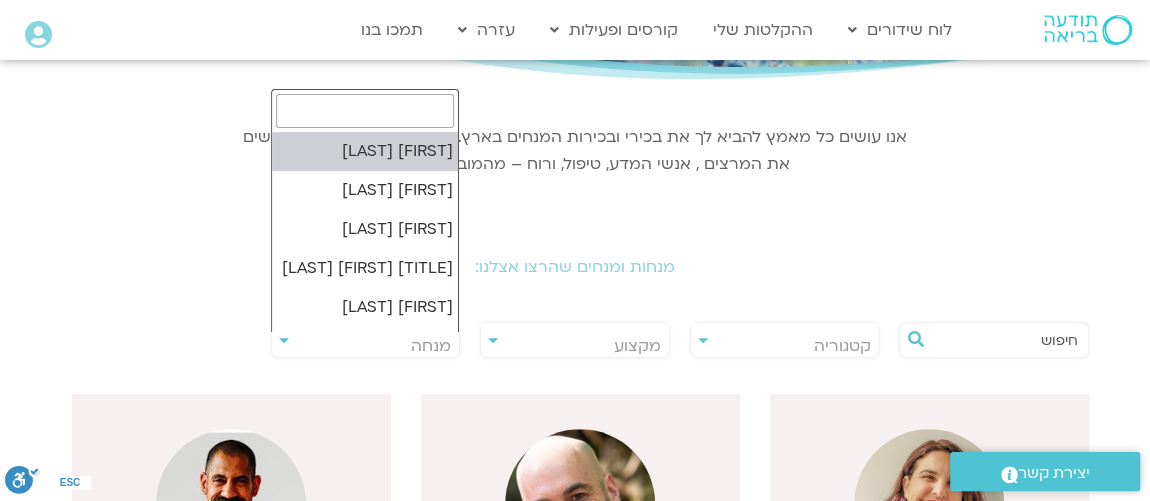 click at bounding box center [365, 111] 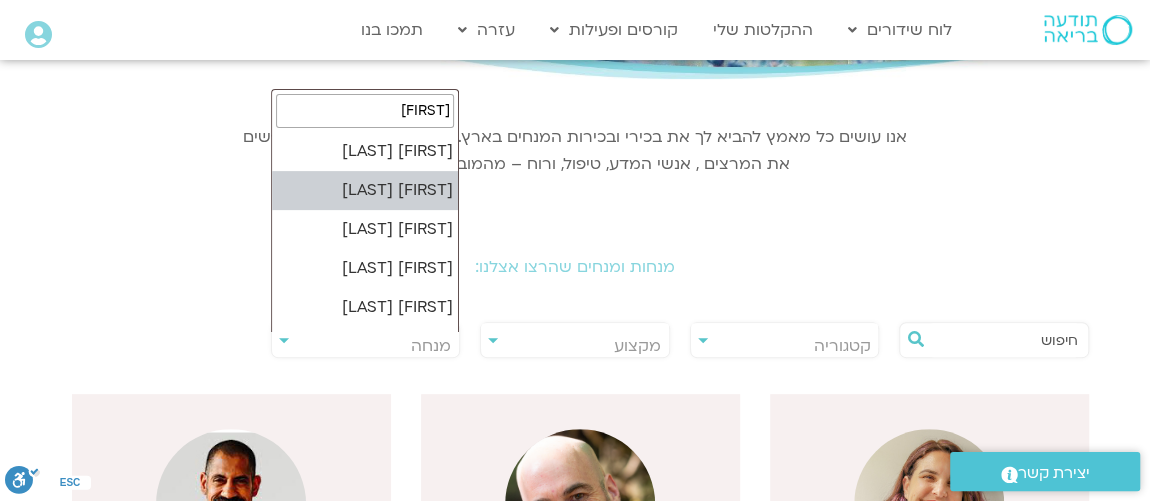 type on "[FIRST]" 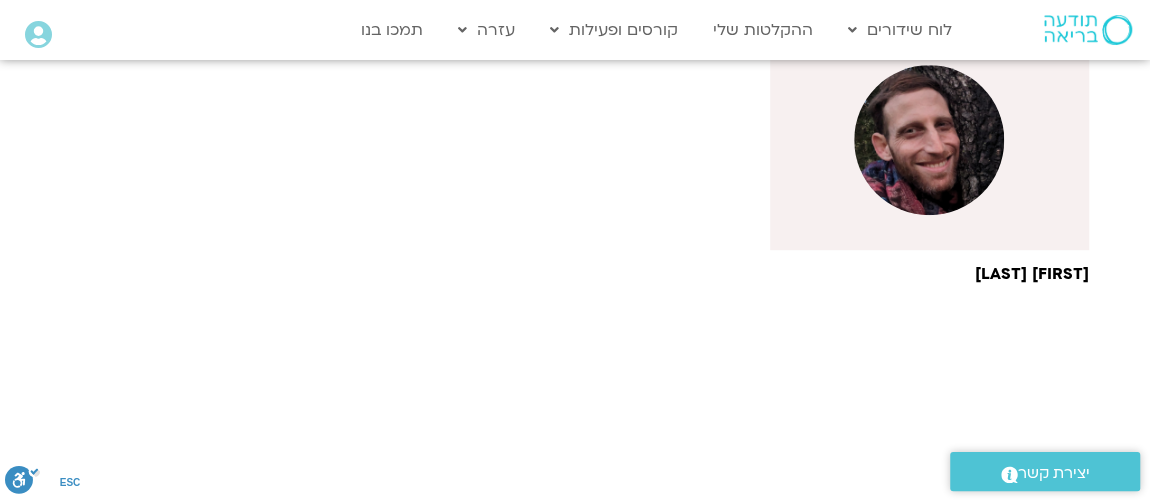 scroll, scrollTop: 484, scrollLeft: 0, axis: vertical 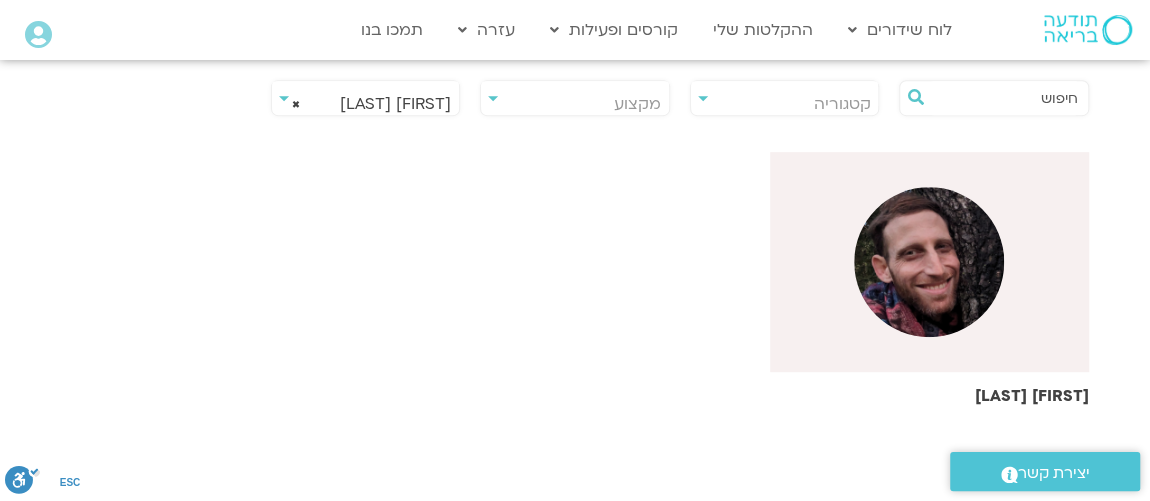 click at bounding box center (929, 262) 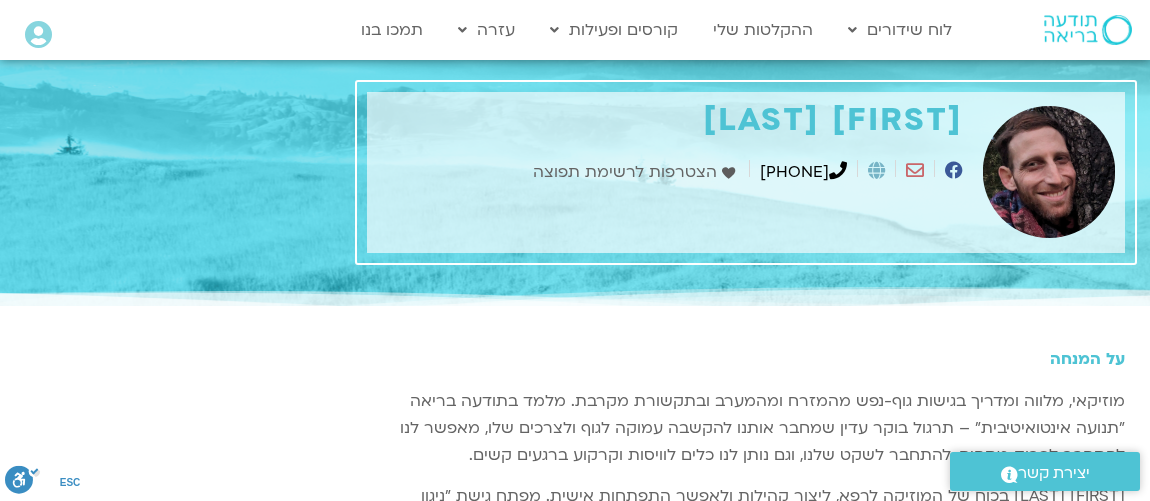scroll, scrollTop: 0, scrollLeft: 0, axis: both 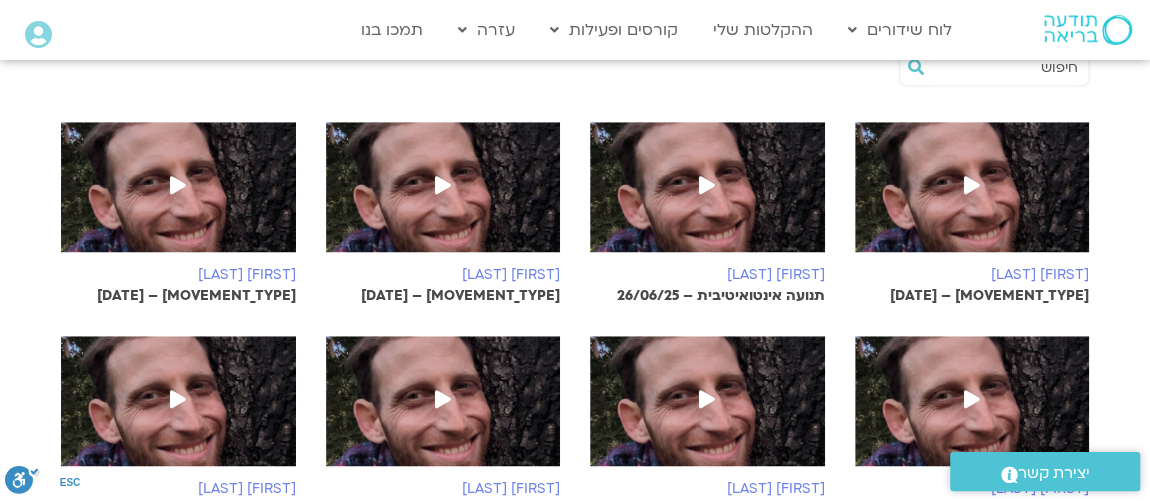 click at bounding box center [972, 185] 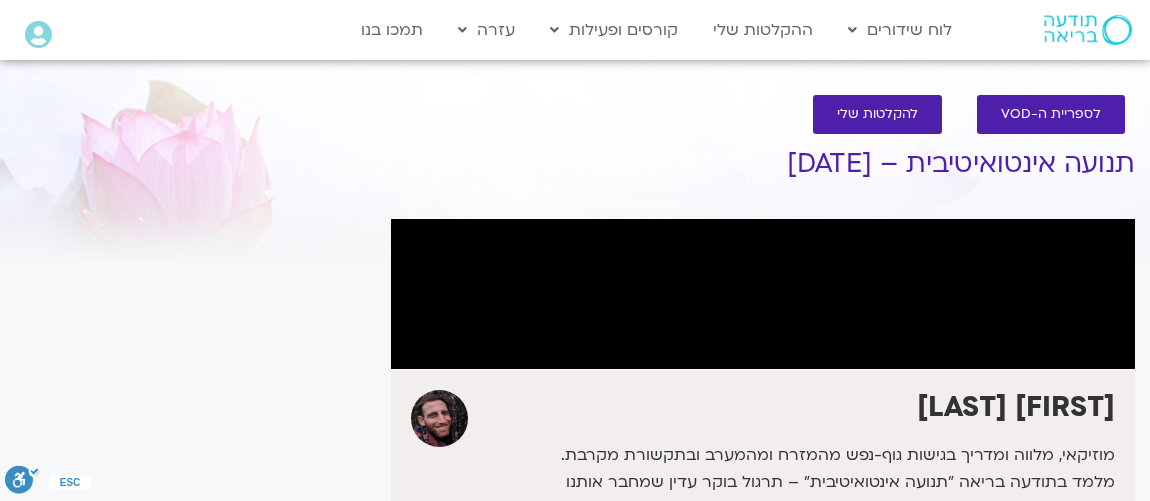 scroll, scrollTop: 0, scrollLeft: 0, axis: both 